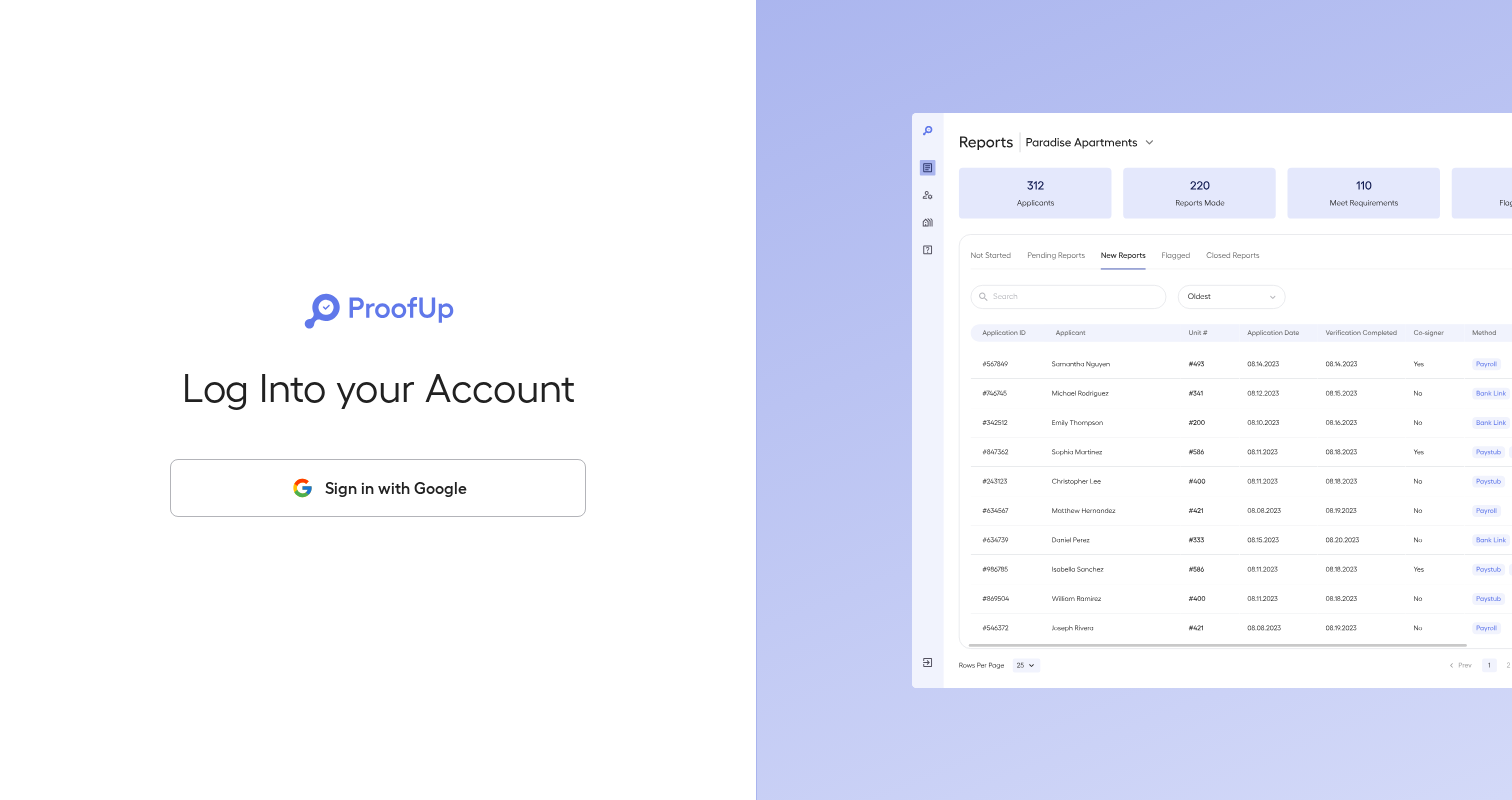 scroll, scrollTop: 0, scrollLeft: 0, axis: both 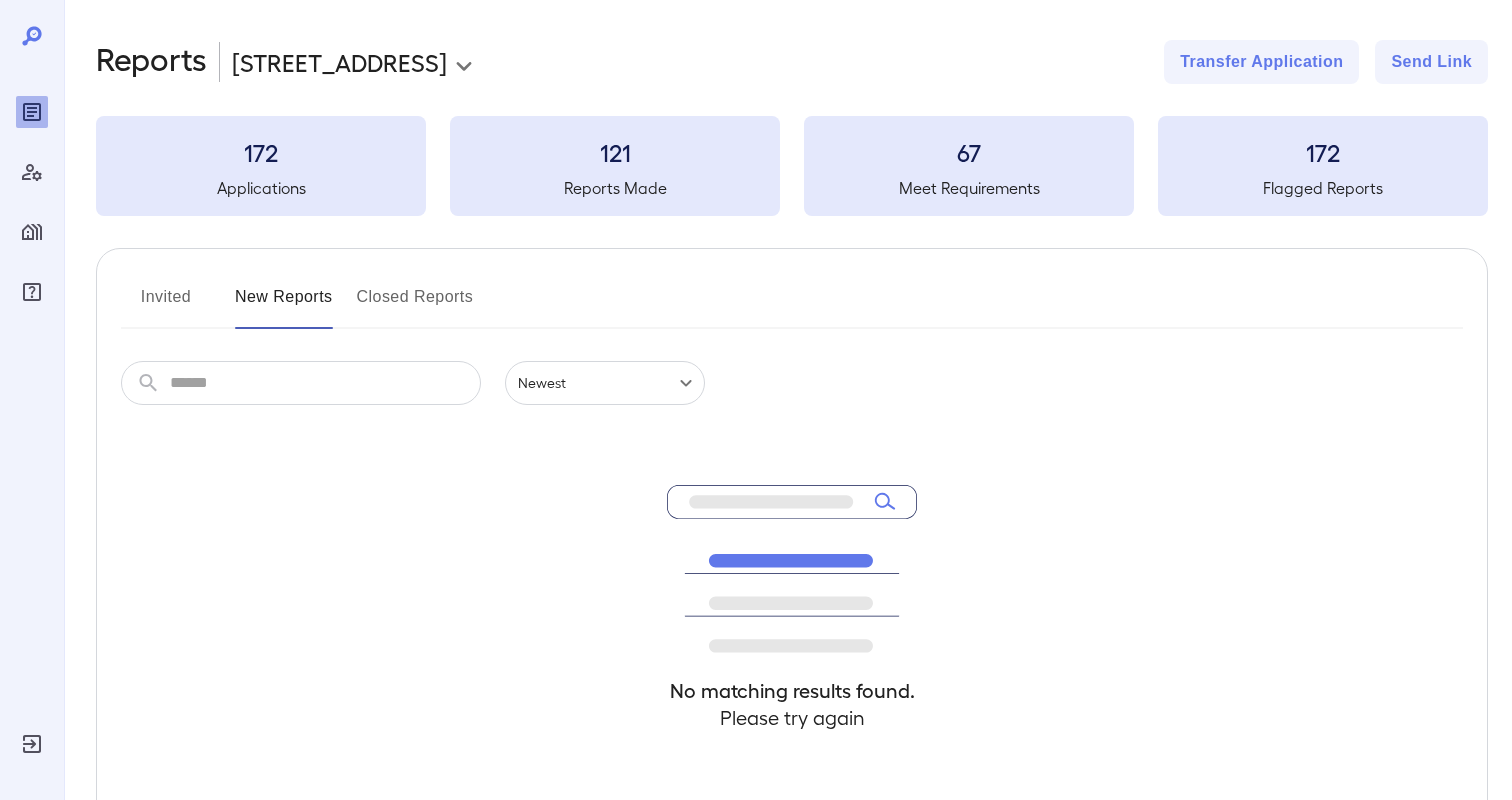 click on "**********" at bounding box center (756, 400) 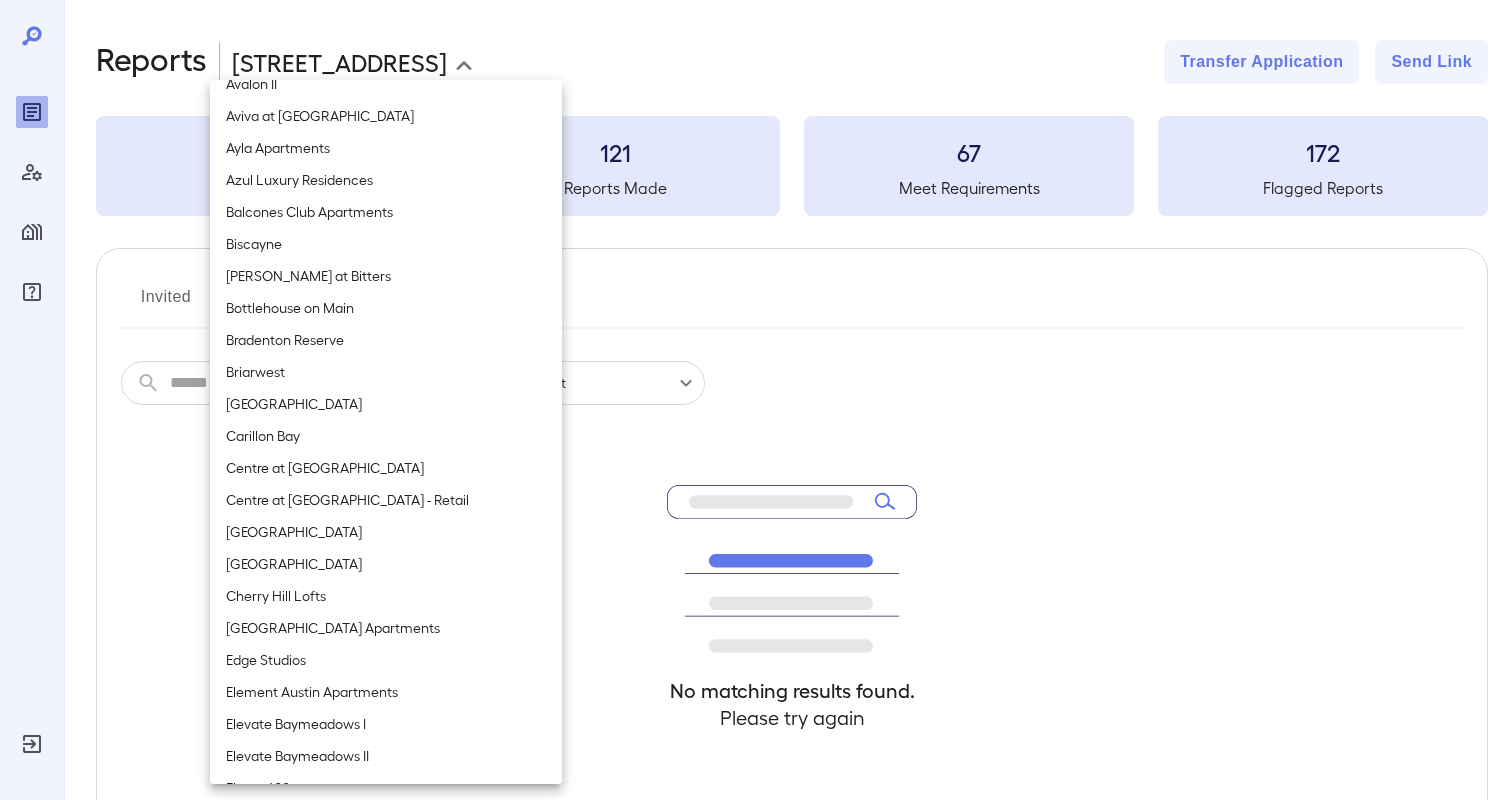 scroll, scrollTop: 647, scrollLeft: 0, axis: vertical 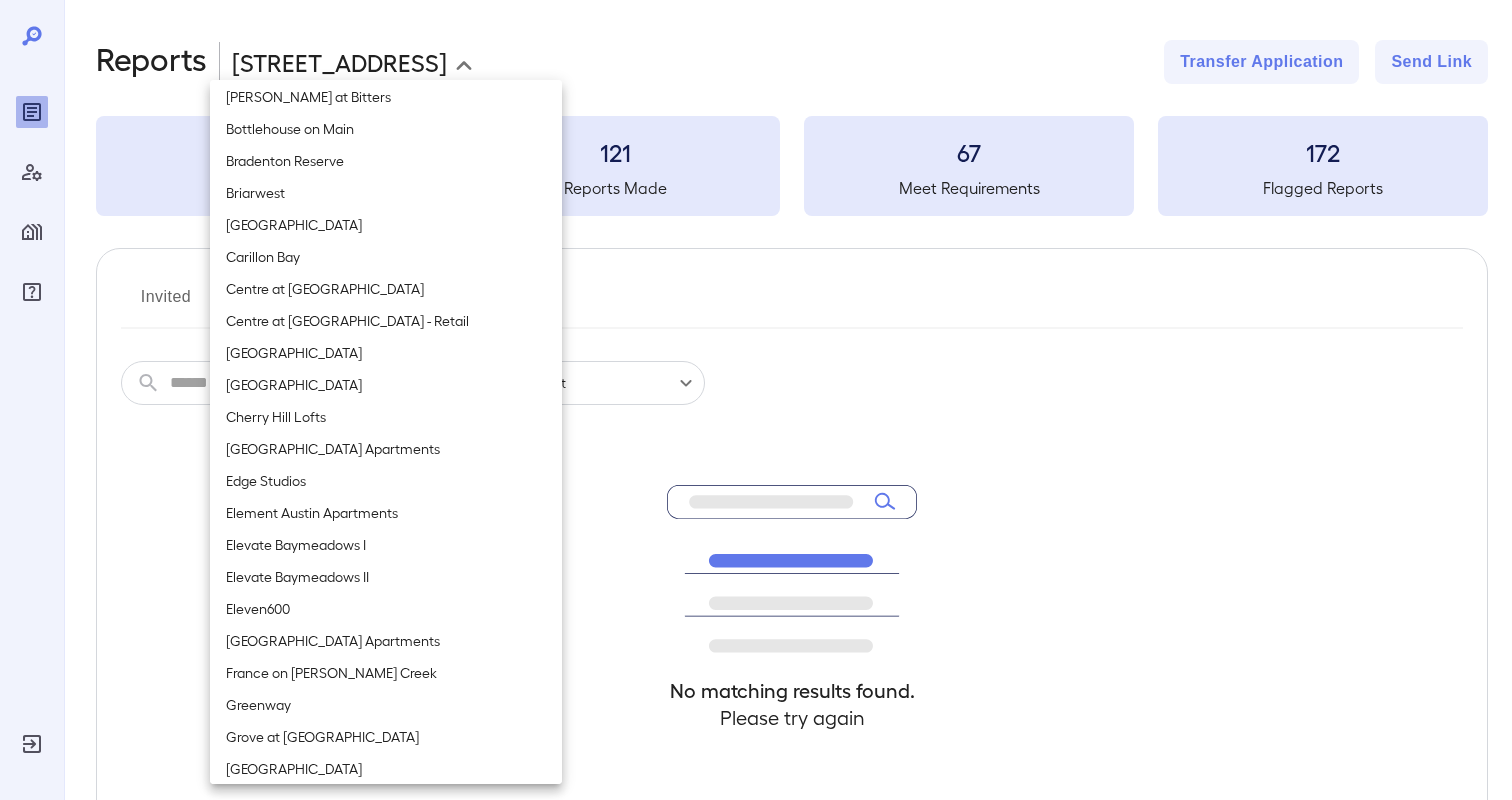 click on "Element Austin Apartments" at bounding box center [386, 513] 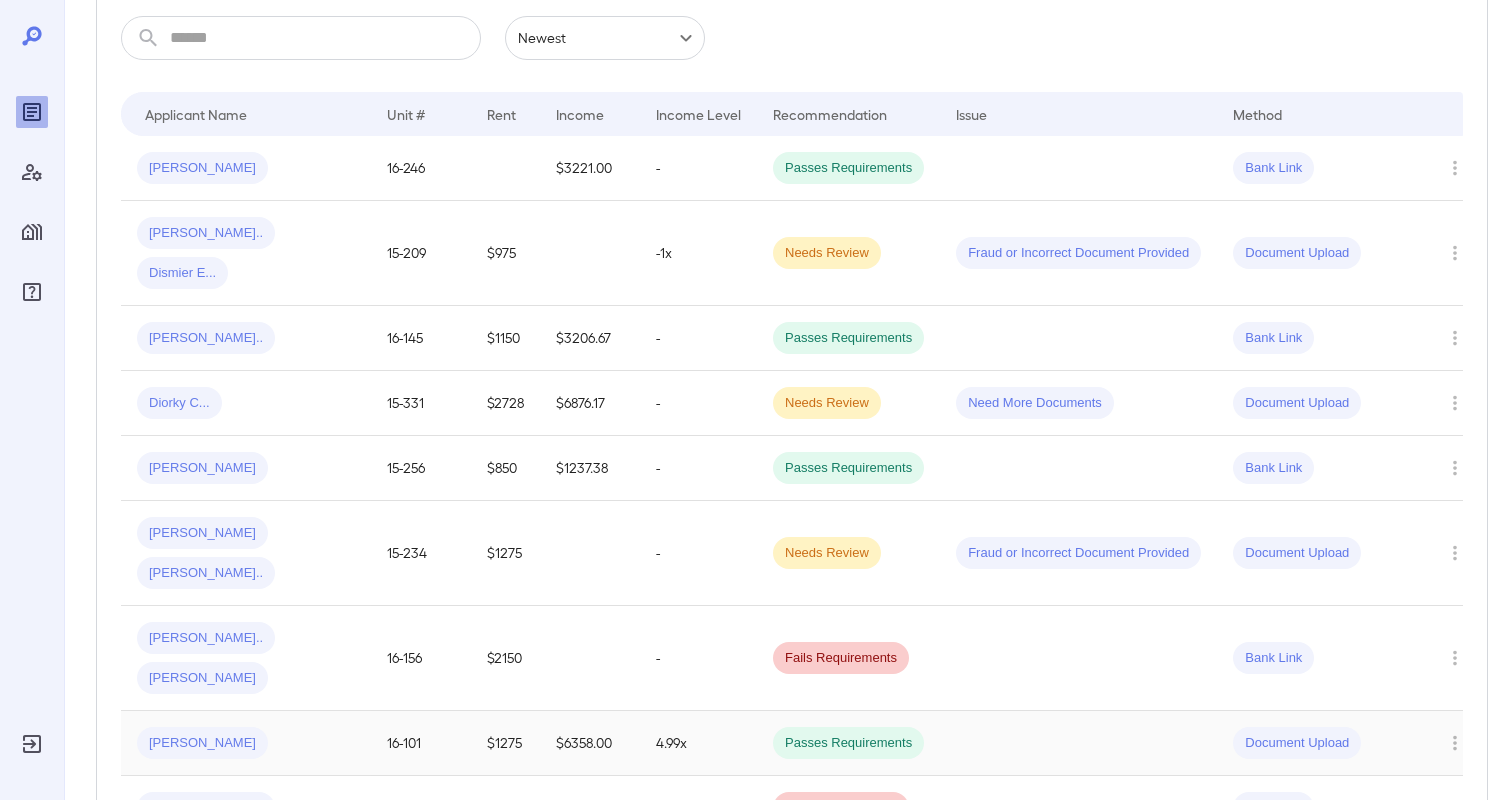 scroll, scrollTop: 160, scrollLeft: 0, axis: vertical 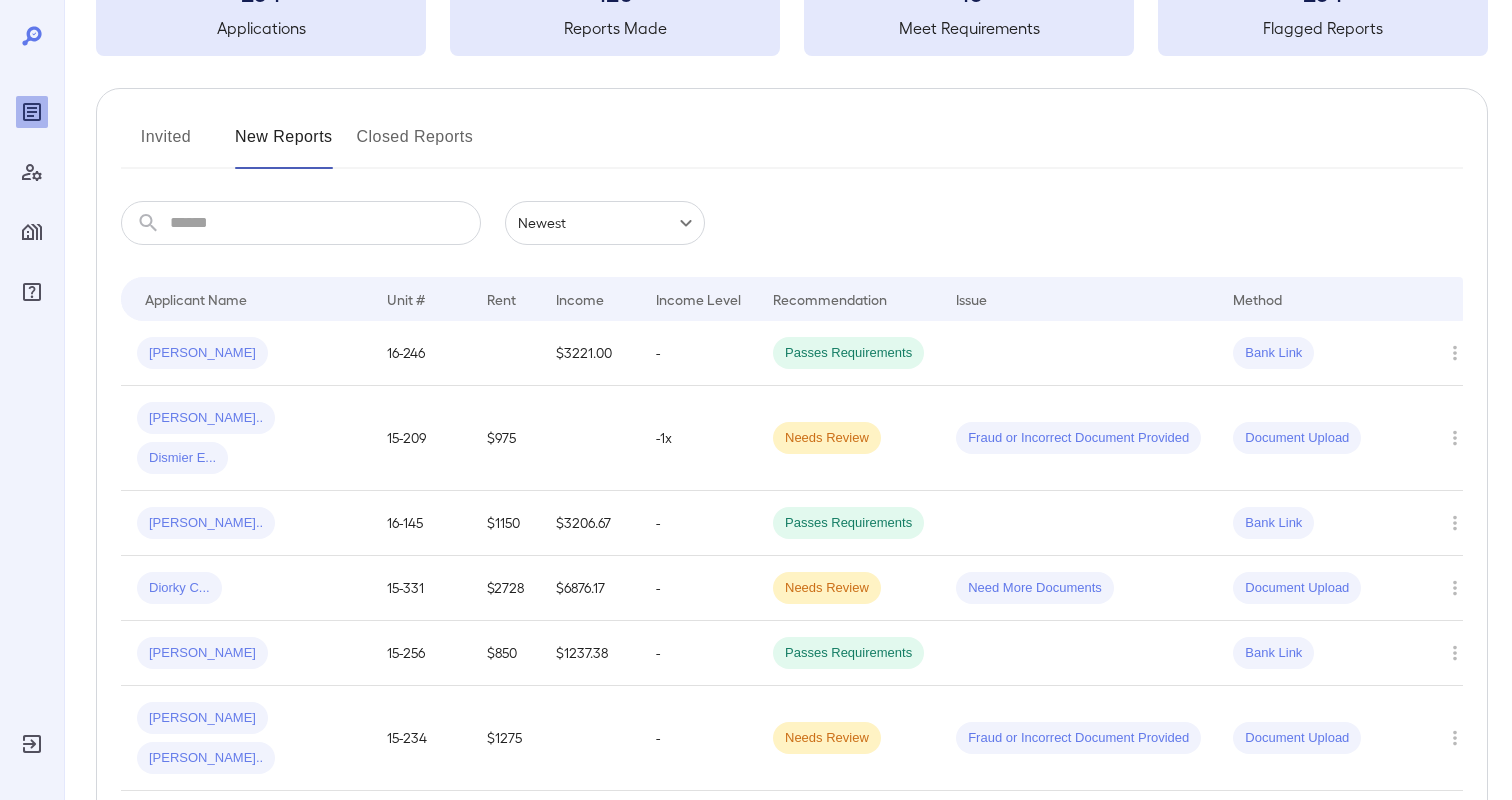 click on "Invited" at bounding box center (166, 145) 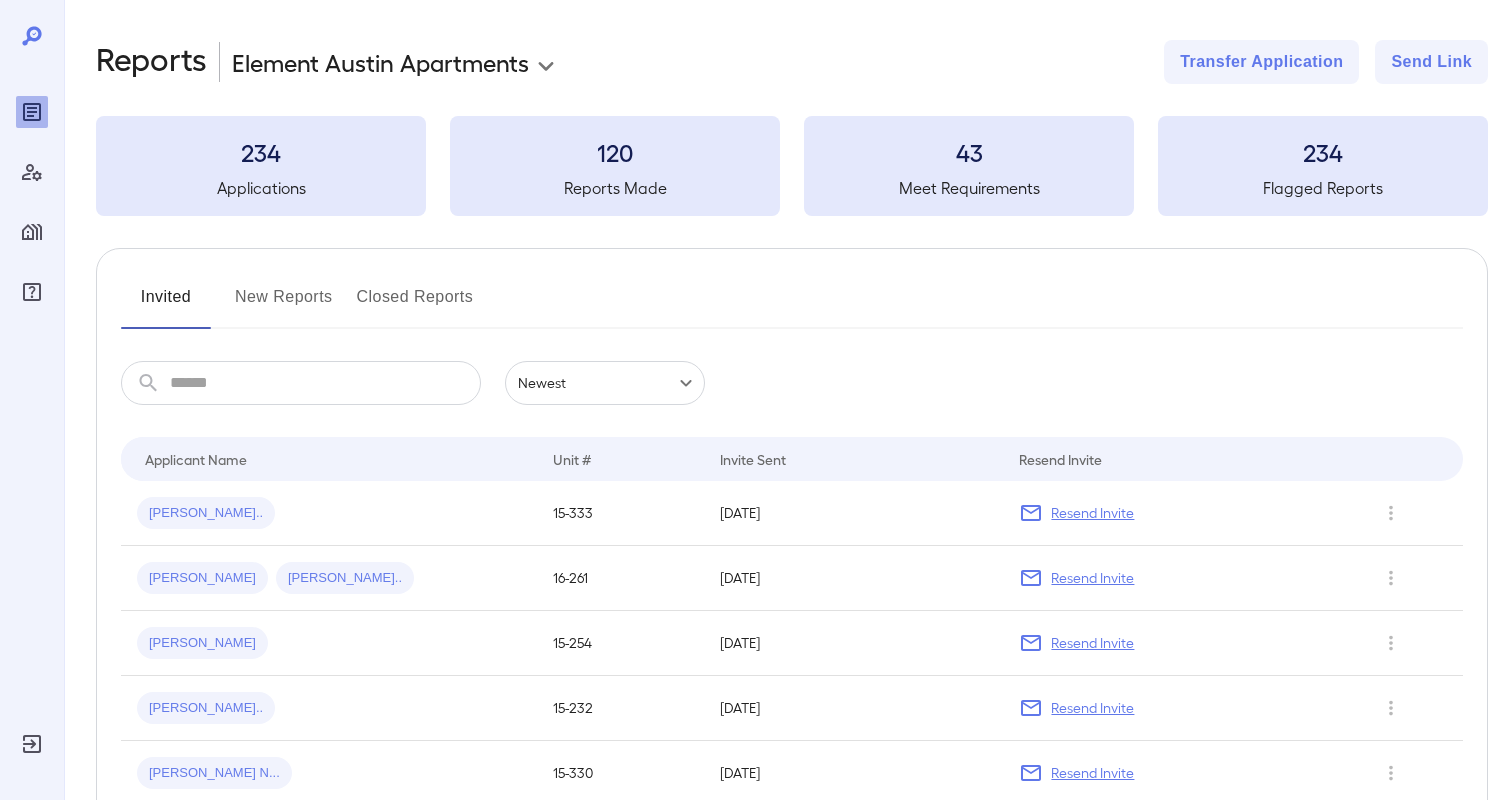 type 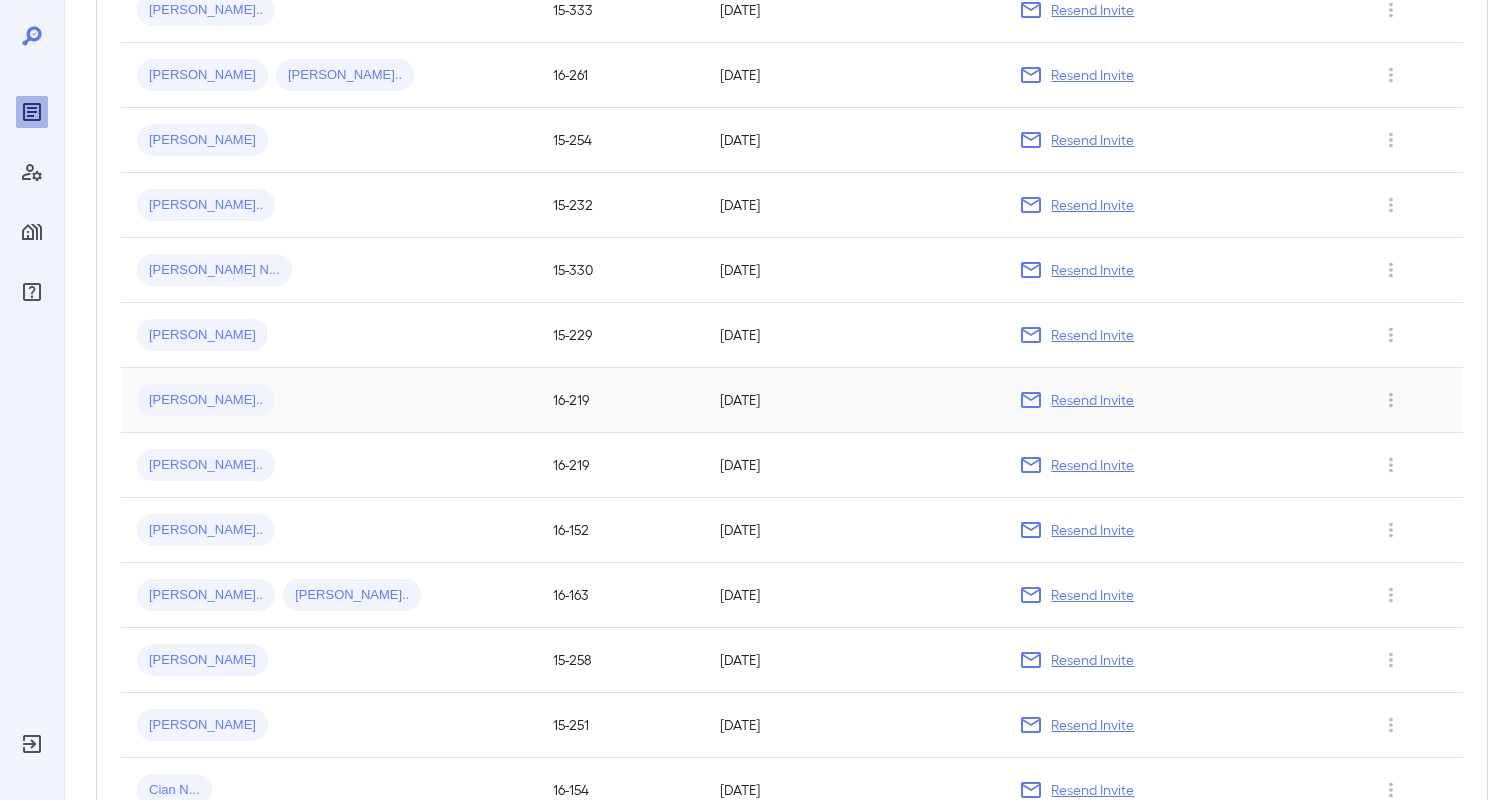 click on "[PERSON_NAME].." at bounding box center [206, 400] 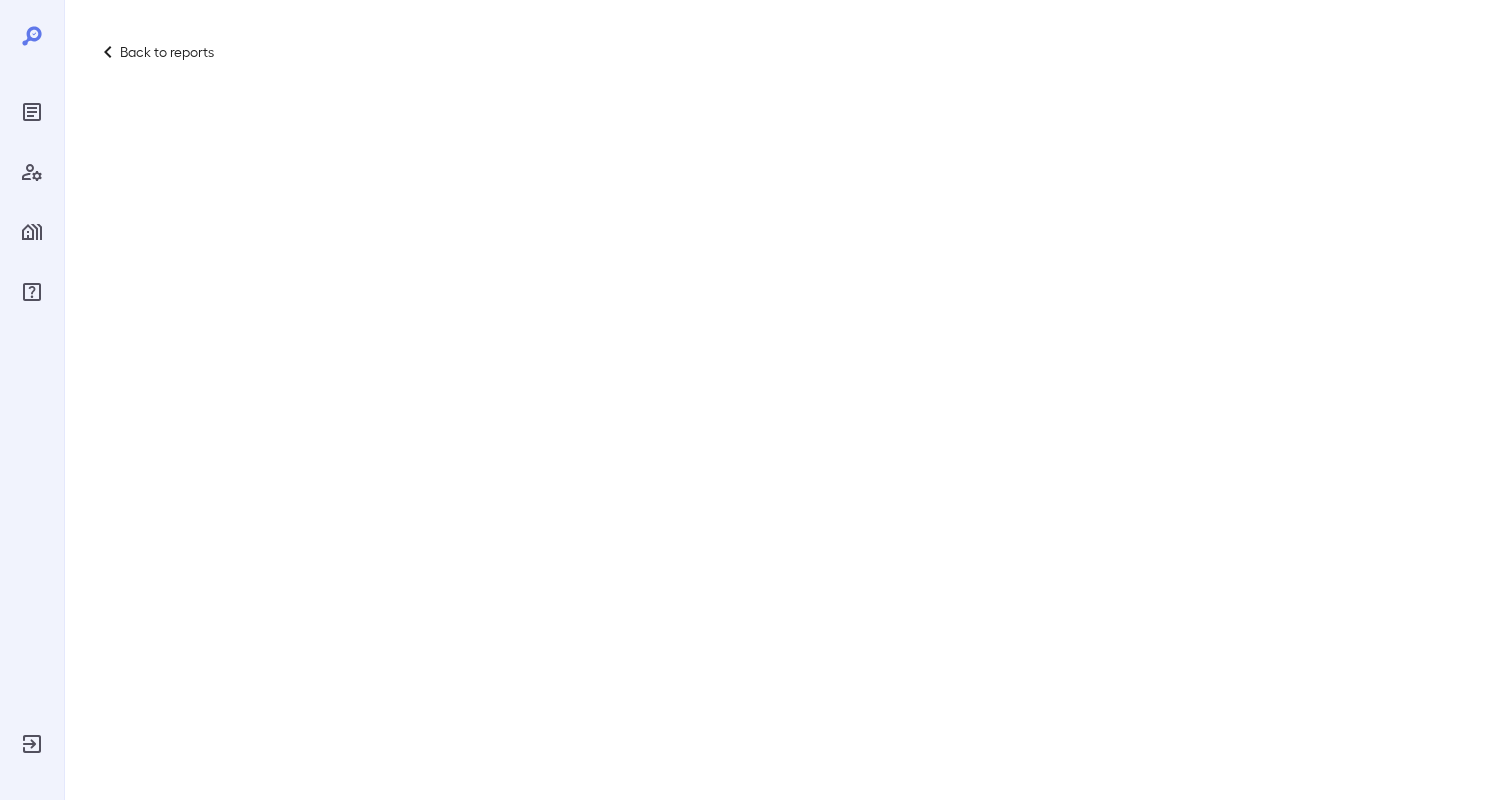 scroll, scrollTop: 0, scrollLeft: 0, axis: both 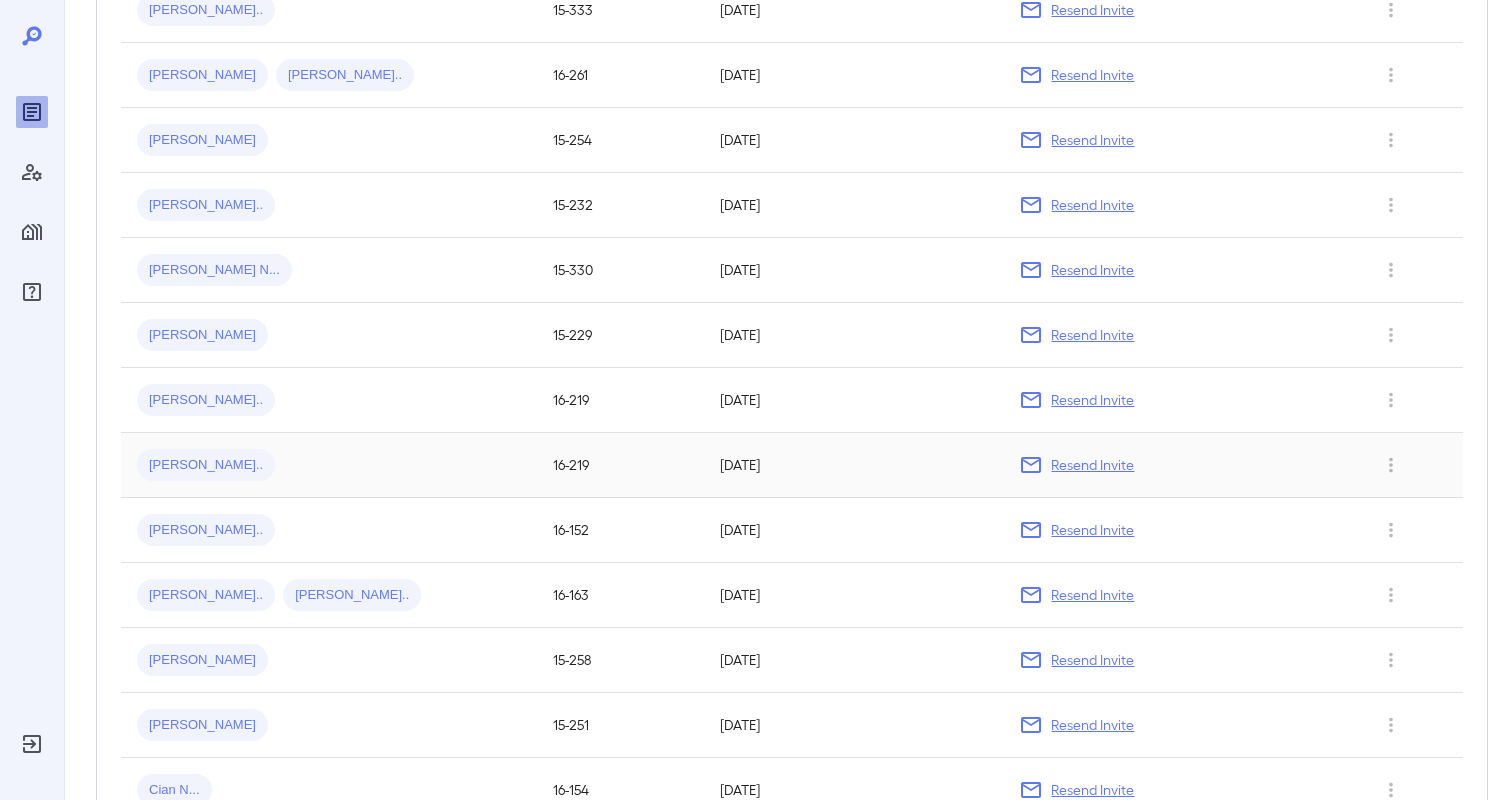 click on "Elis D..." at bounding box center (206, 465) 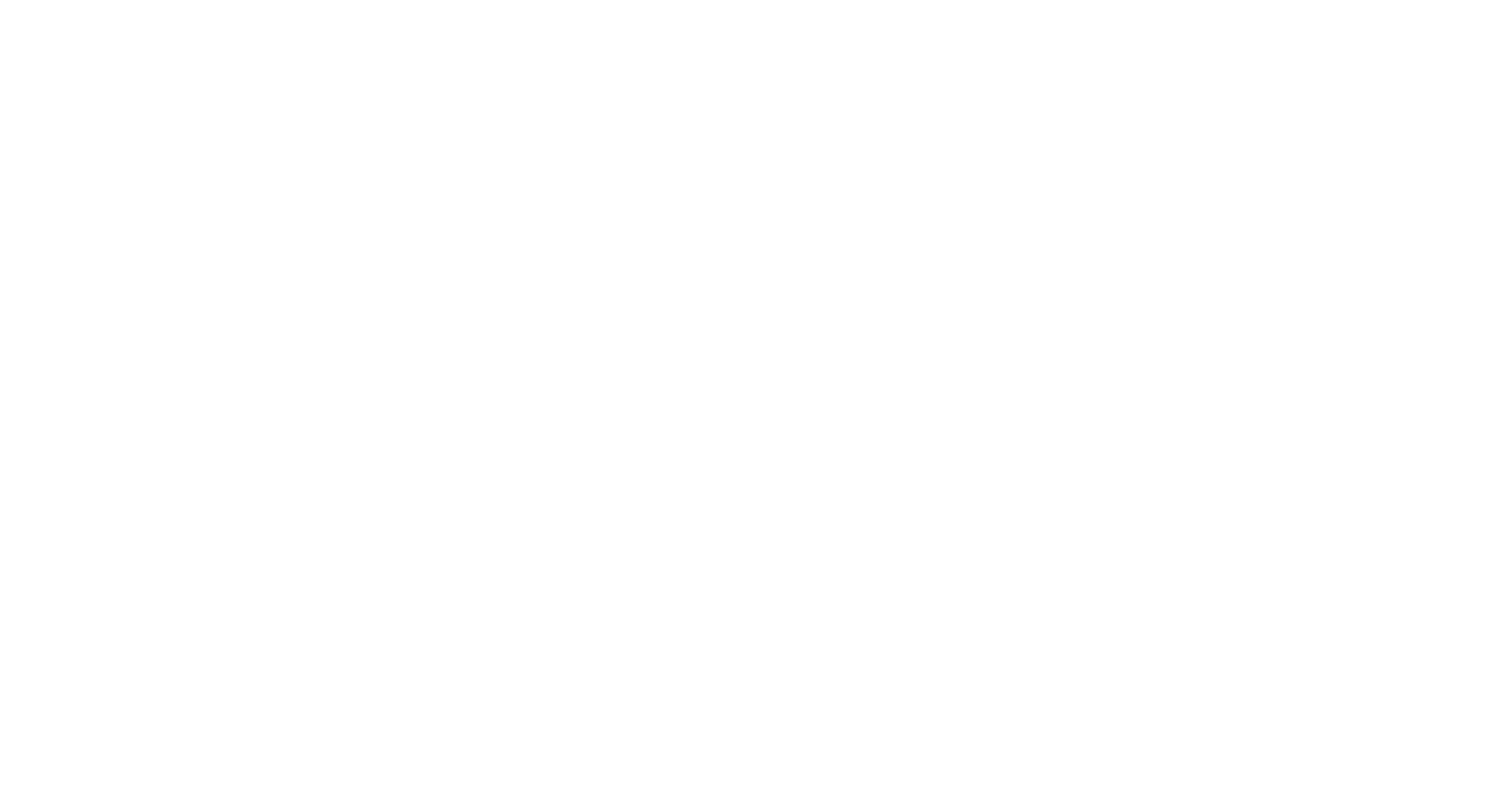 click at bounding box center [756, 0] 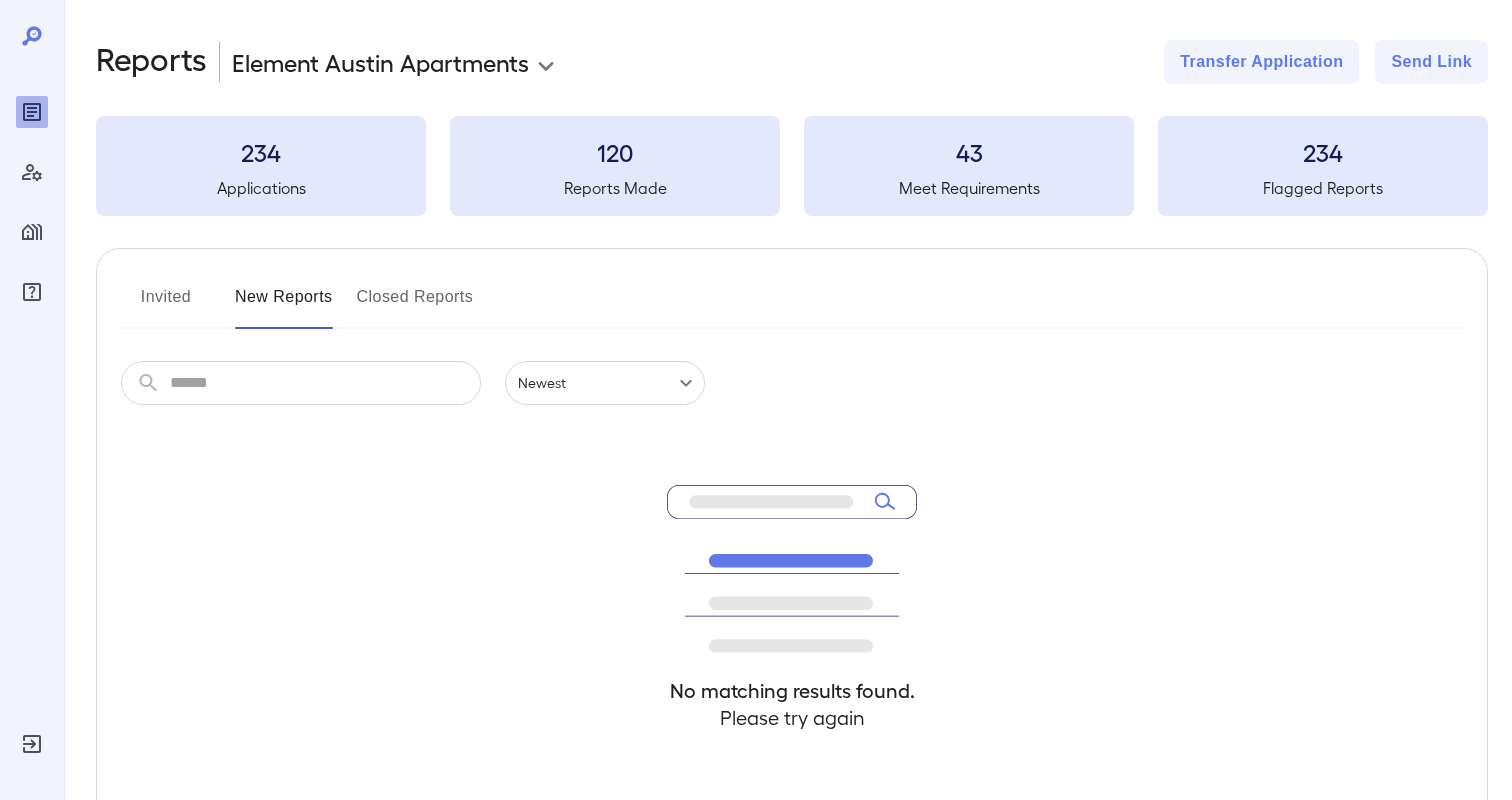 scroll, scrollTop: 0, scrollLeft: 0, axis: both 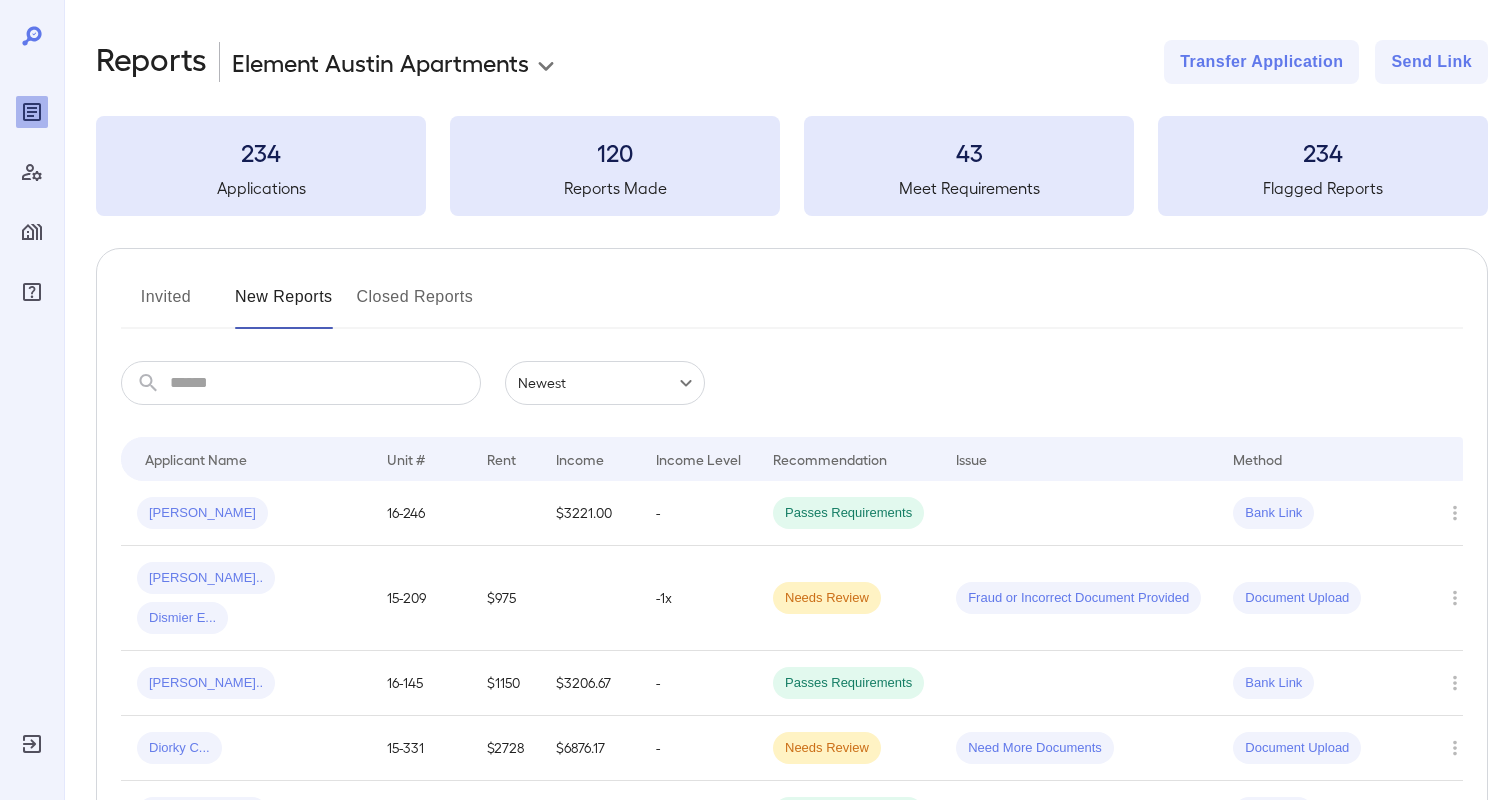 click on "Invited New Reports Closed Reports ​ ​ Newest ******   Drop to group by  Applicant Name Unit # Rent Income Income Level Recommendation Issue Method Diana L... 16-246 $3221.00 - Passes Requirements Bank Link Yunia n... Dismier E... 15-209 $975 -1x Needs Review Fraud or Incorrect Document Provided Document Upload Juan B... 16-145 $1150 $3206.67 - Passes Requirements Bank Link Diorky C... 15-331 $2728 $6876.17 - Needs Review Need More Documents Document Upload Amber L... 15-256 $850 $1237.38 - Passes Requirements Bank Link Clavelinda C... Jhonatan V... 15-234 $1275 - Needs Review Fraud or Incorrect Document Provided Document Upload Oscar A... Silvia L... 16-156 $2150 - Fails Requirements Bank Link Jonathan J... 16-101 $1275 $6358.00 4.99x Passes Requirements Document Upload Mario A... 15-266 $950 $1971.37 2.08x Fails Requirements Bank Link Marlon J... Rafael J... 16-215 $1299 $4417.17 2.85x Needs Review Need More Documents Document Upload Ma B... 15-107 $1050 $3612.37 3.44x Needs Review Need More Documents -" at bounding box center [792, 952] 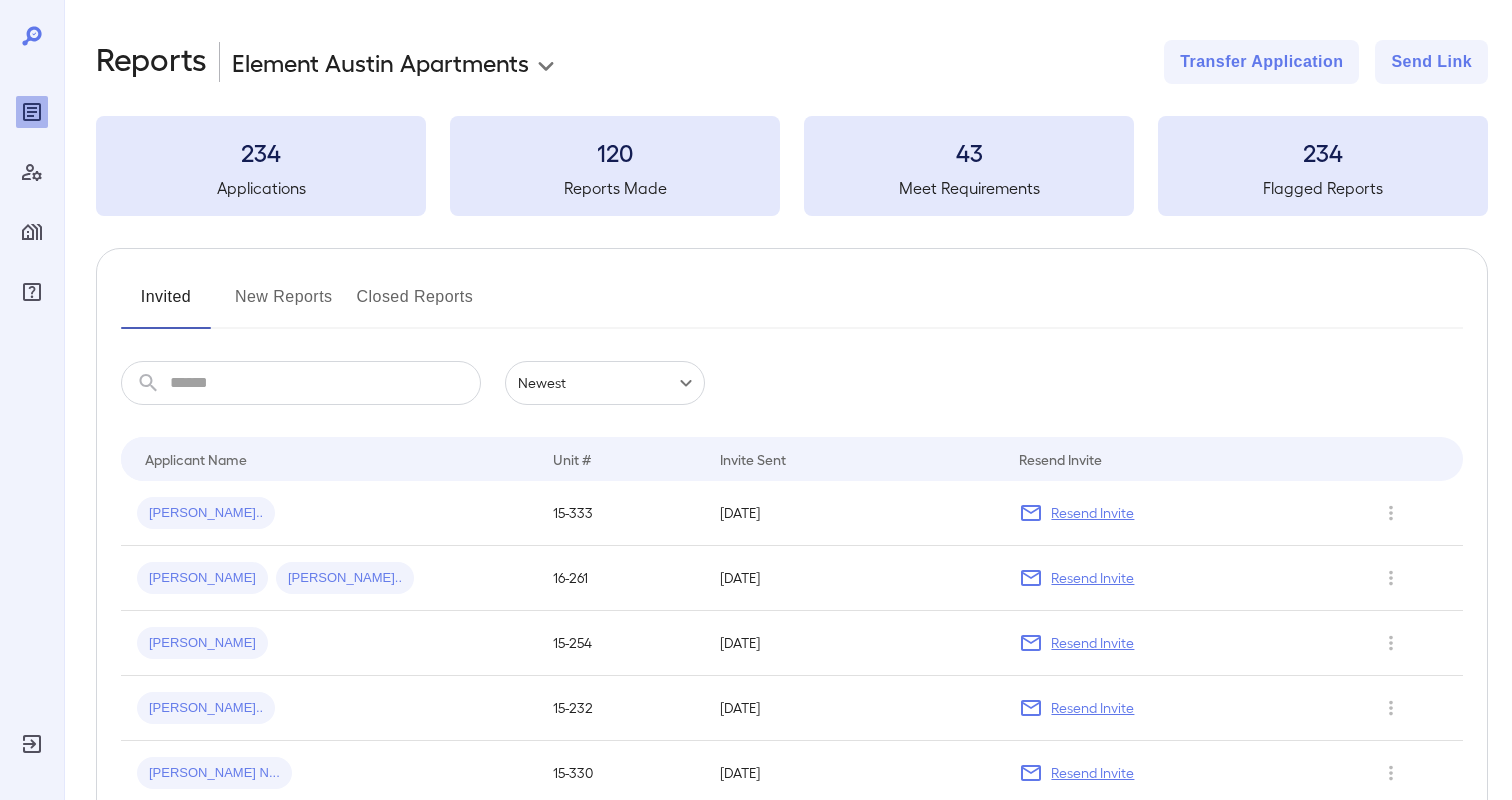 click on "Invited New Reports Closed Reports ​ ​ Newest ******   Drop to group by  Applicant Name Unit # Invite Sent Resend Invite Jorge N... 15-333 07.07.2025 Resend Invite Javier N... Oscar L... 16-261 07.05.2025 Resend Invite James M... 15-254 07.03.2025 Resend Invite Franscisco E... 15-232 07.02.2025 Resend Invite Davis N... 15-330 07.03.2025 Resend Invite Eddie L... 15-229 07.05.2025 Resend Invite Elis D... 16-219 06.27.2025 Resend Invite Elis D... 16-219 07.03.2025 Resend Invite Altagracia J... 16-152 06.25.2025 Resend Invite Yoselin C... Amber B... 16-163 06.19.2025 Resend Invite Patricia A... 15-258 06.21.2025 Resend Invite Danny P... 15-251 06.26.2025 Resend Invite Cian N... 16-154 06.12.2025 Resend Invite Marco R... Katherine R... 15-248 06.25.2025 Resend Invite Peter H... 15-209 06.18.2025 Resend Invite Aaron W... 15-346 06.02.2025 Resend Invite Guadalupe G... Aaron A... 15-246 05.27.2025 Resend Invite 16-217 05.13.2025 Resend Invite Jonathon L... 16-226 05.12.2025 Resend Invite Magdaleno M... 15-148" at bounding box center [792, 1165] 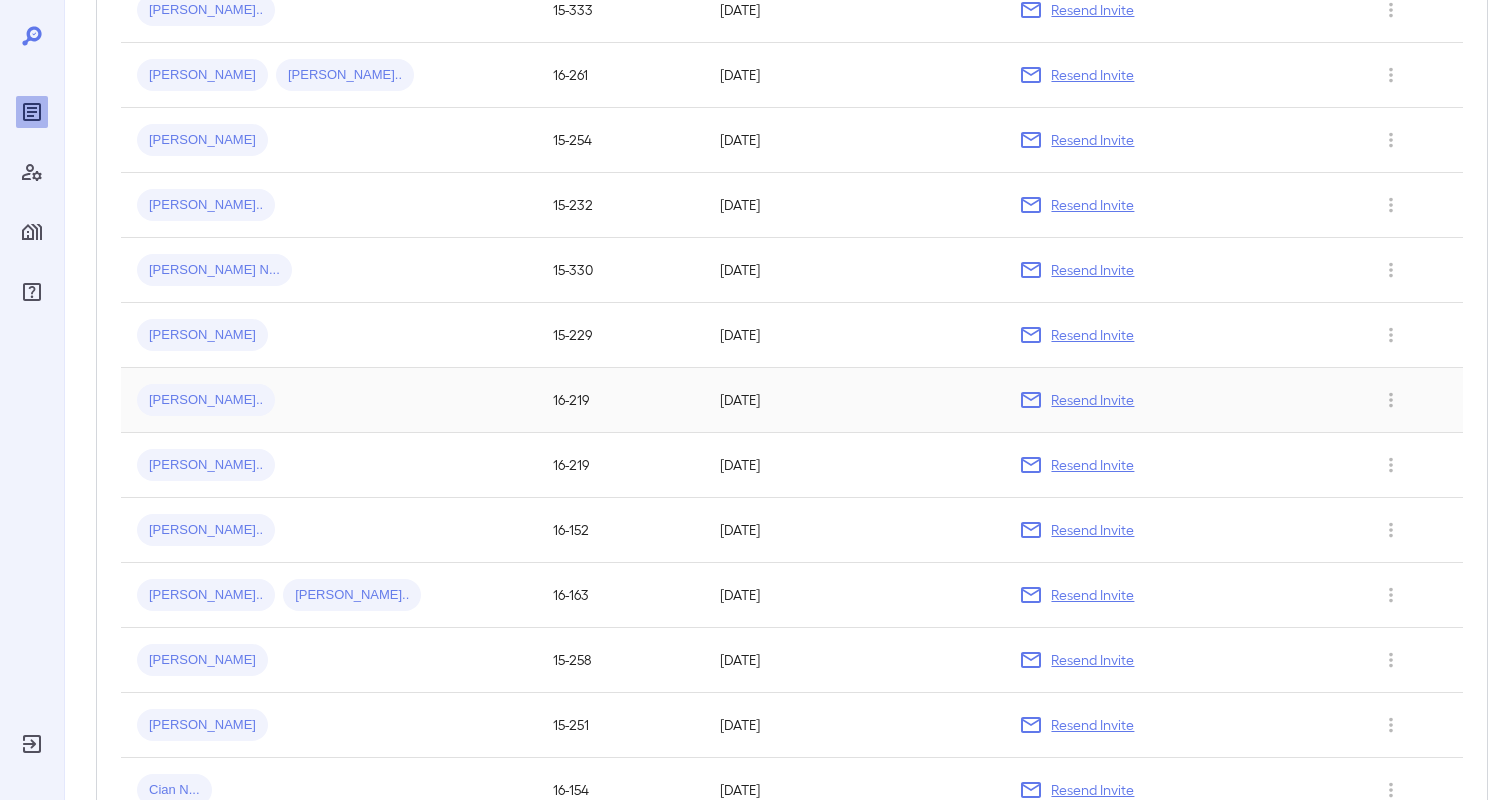 click on "Elis D..." at bounding box center (206, 400) 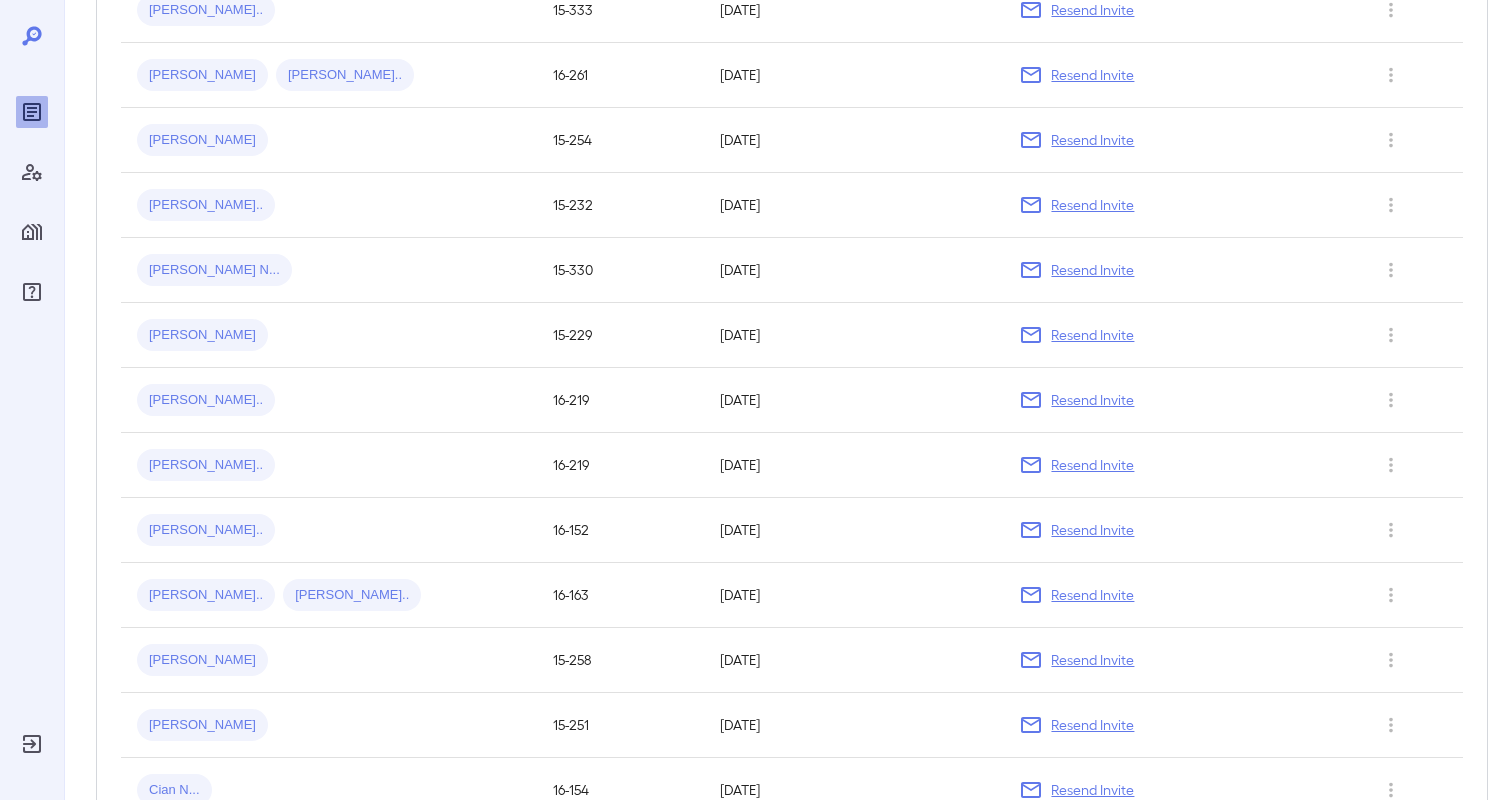 scroll, scrollTop: 0, scrollLeft: 0, axis: both 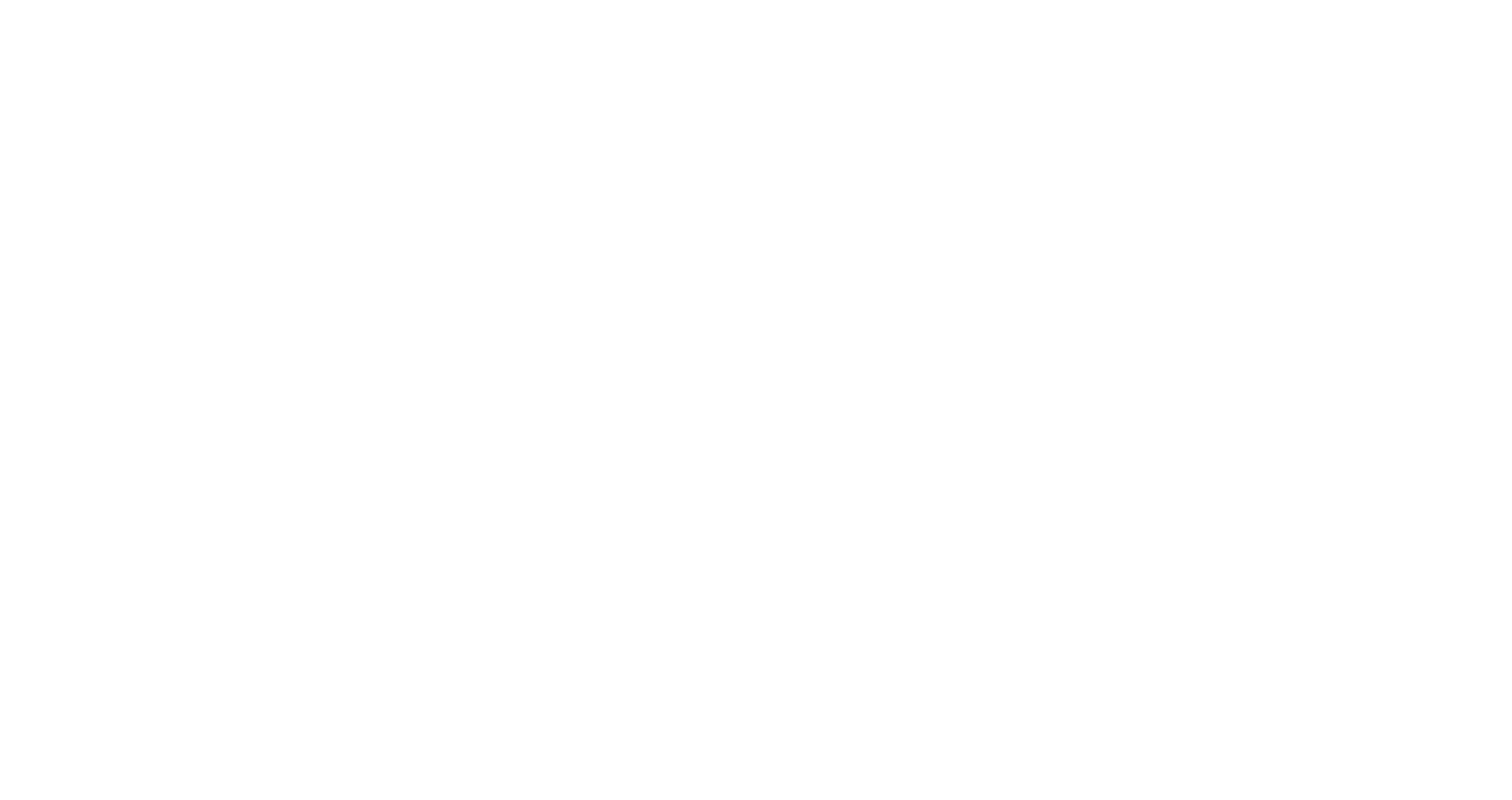 click at bounding box center (756, 0) 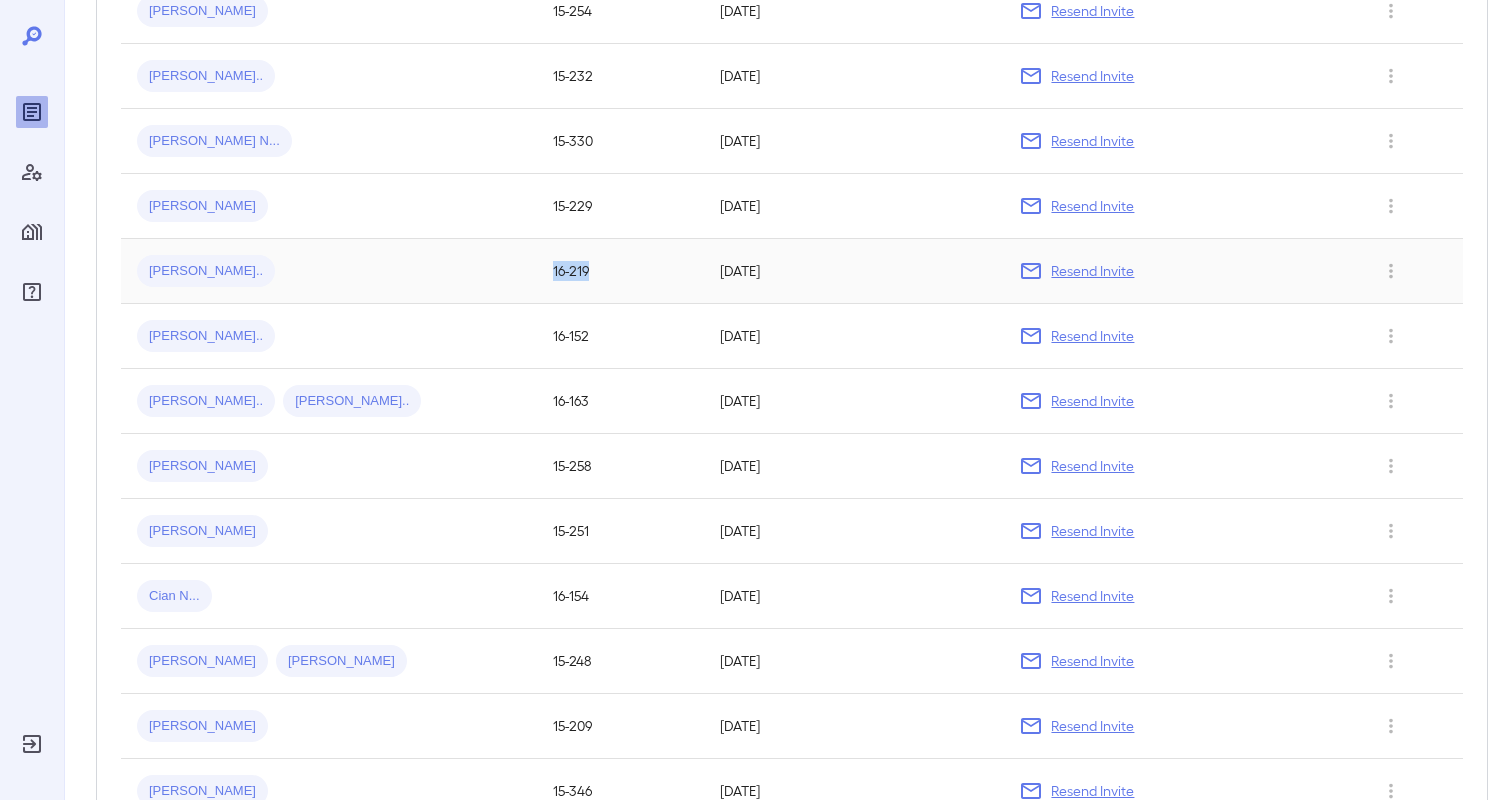 scroll, scrollTop: 633, scrollLeft: 0, axis: vertical 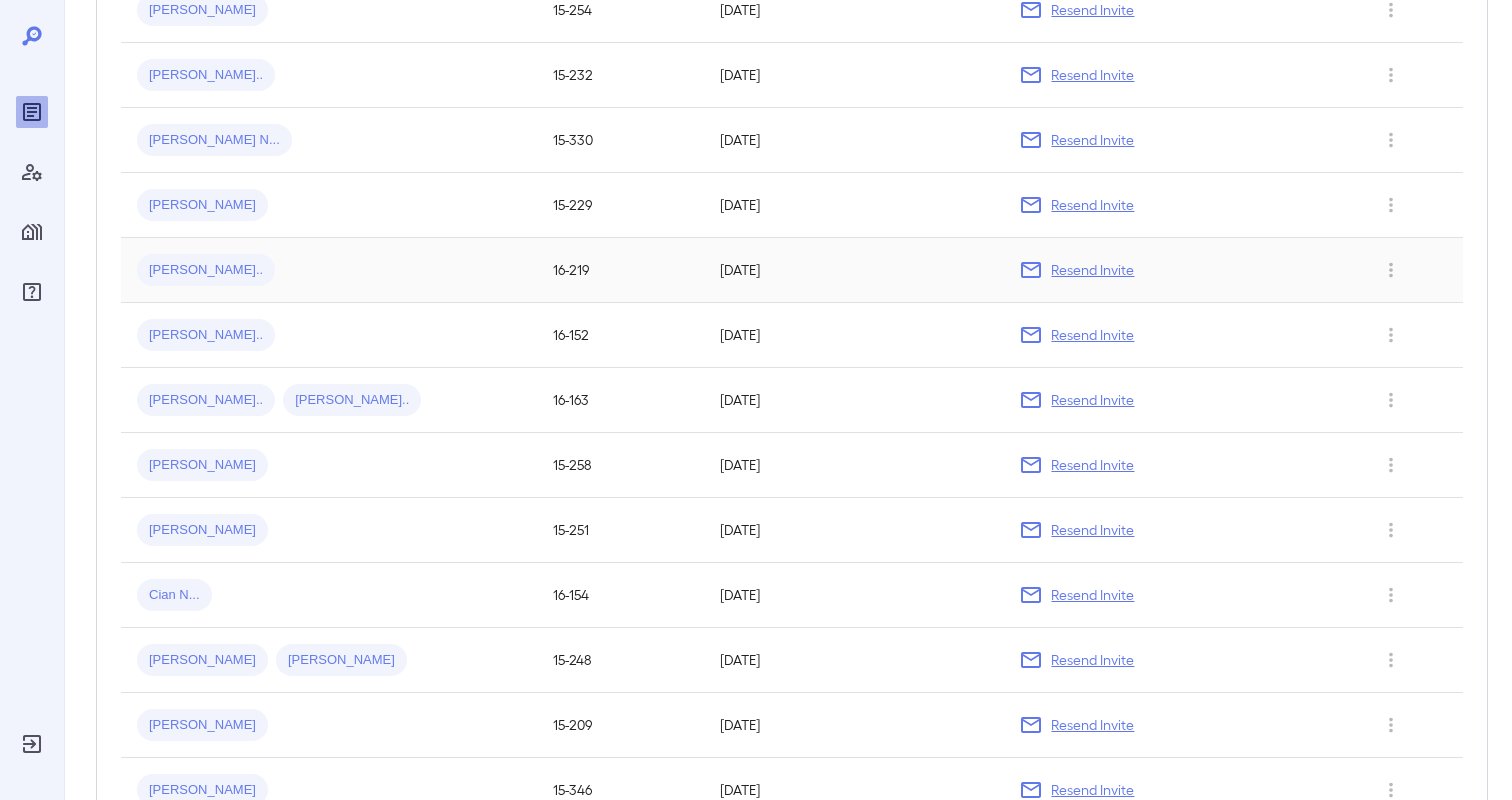click on "[PERSON_NAME].." at bounding box center (329, 270) 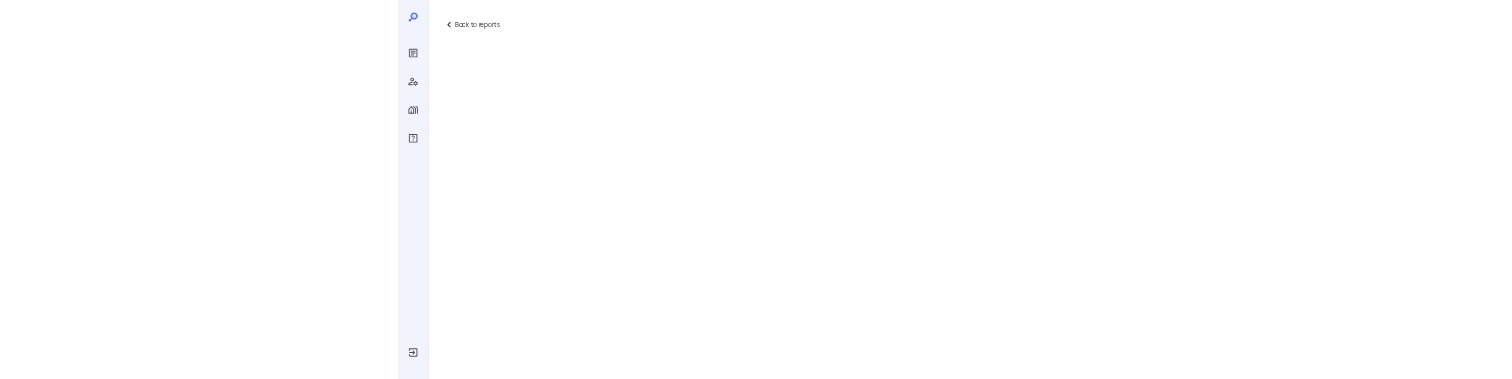 scroll, scrollTop: 0, scrollLeft: 0, axis: both 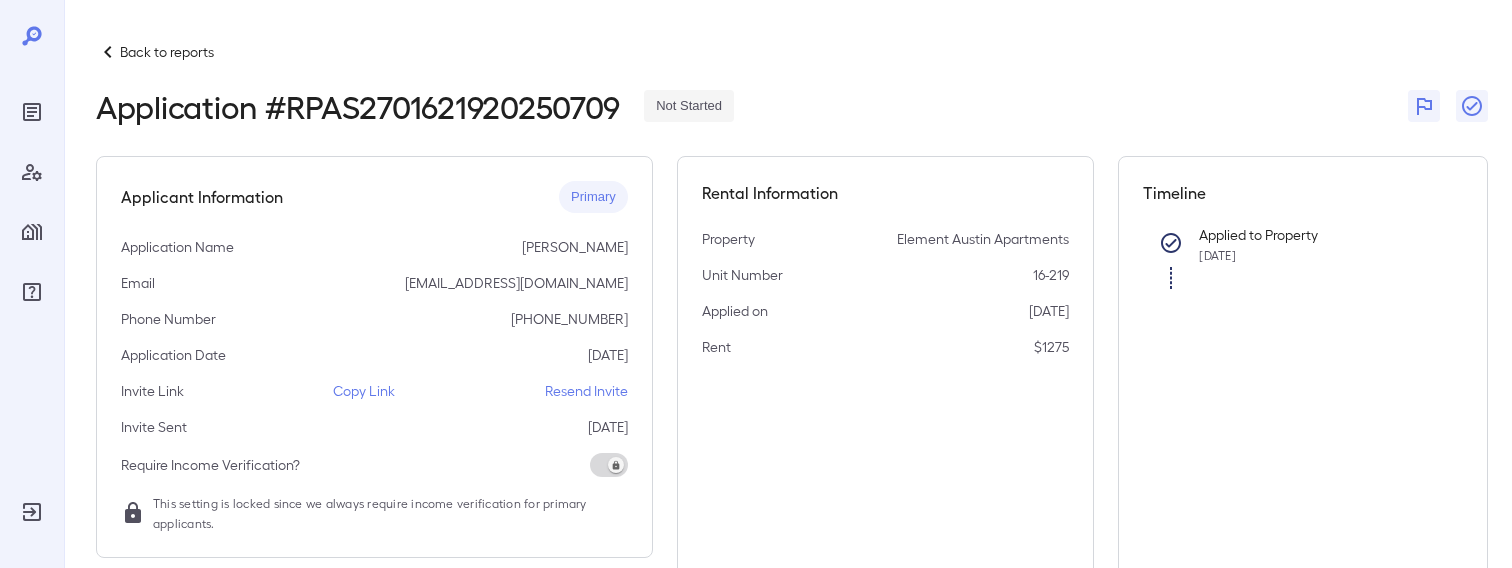 click on "Copy Link" at bounding box center (364, 391) 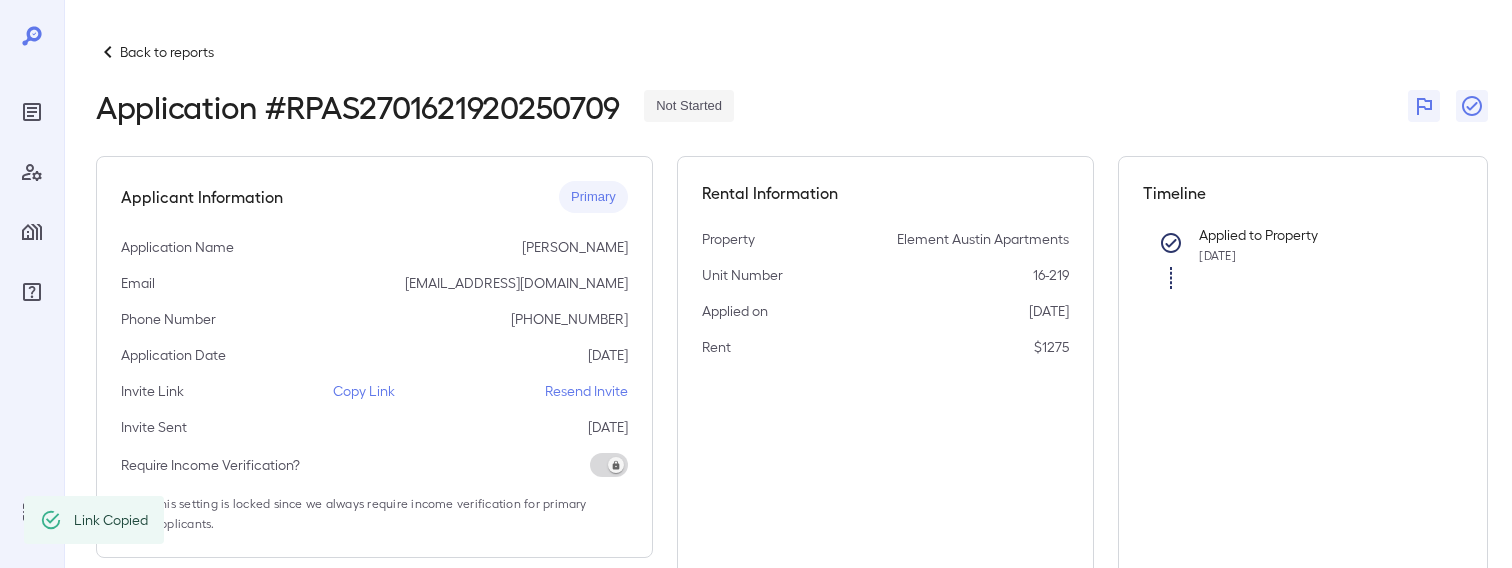 scroll, scrollTop: 364, scrollLeft: 0, axis: vertical 